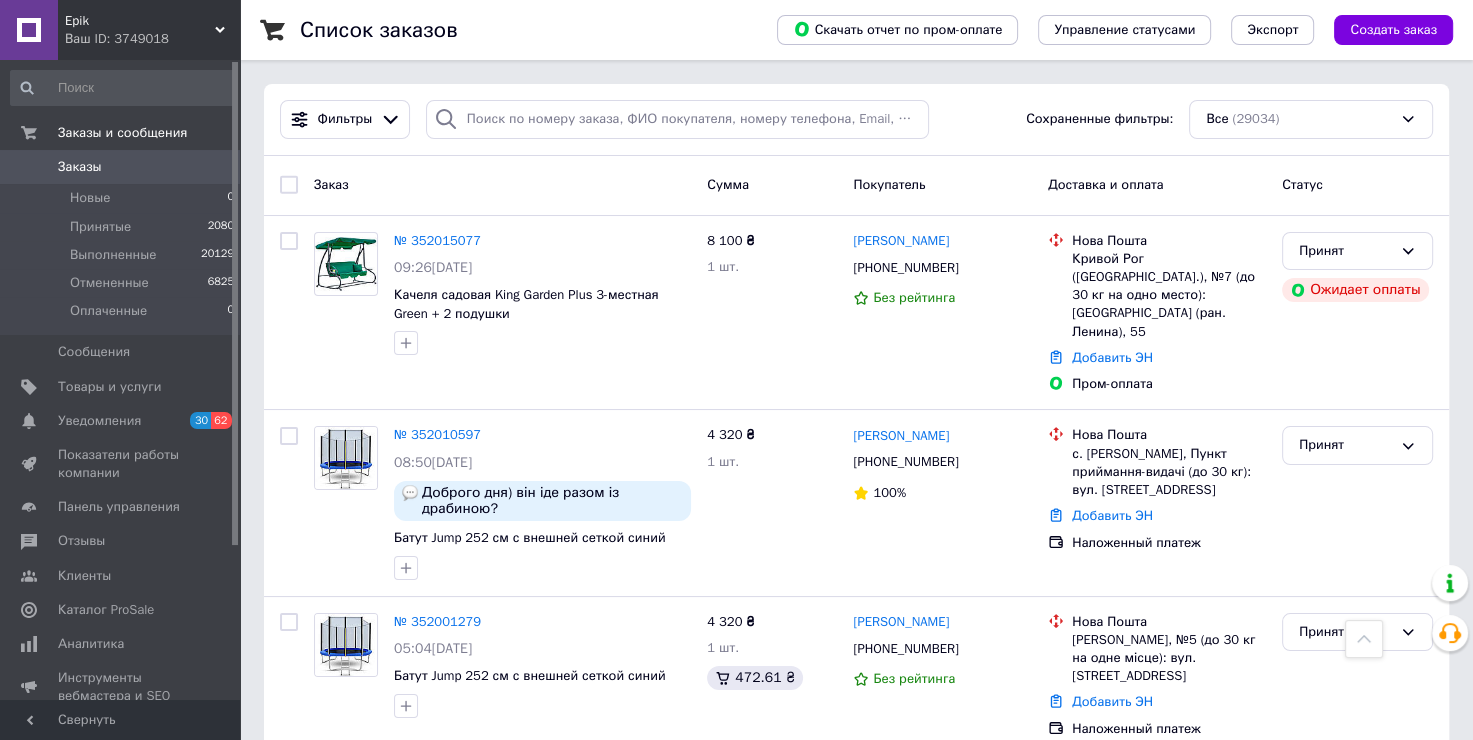 scroll, scrollTop: 2831, scrollLeft: 0, axis: vertical 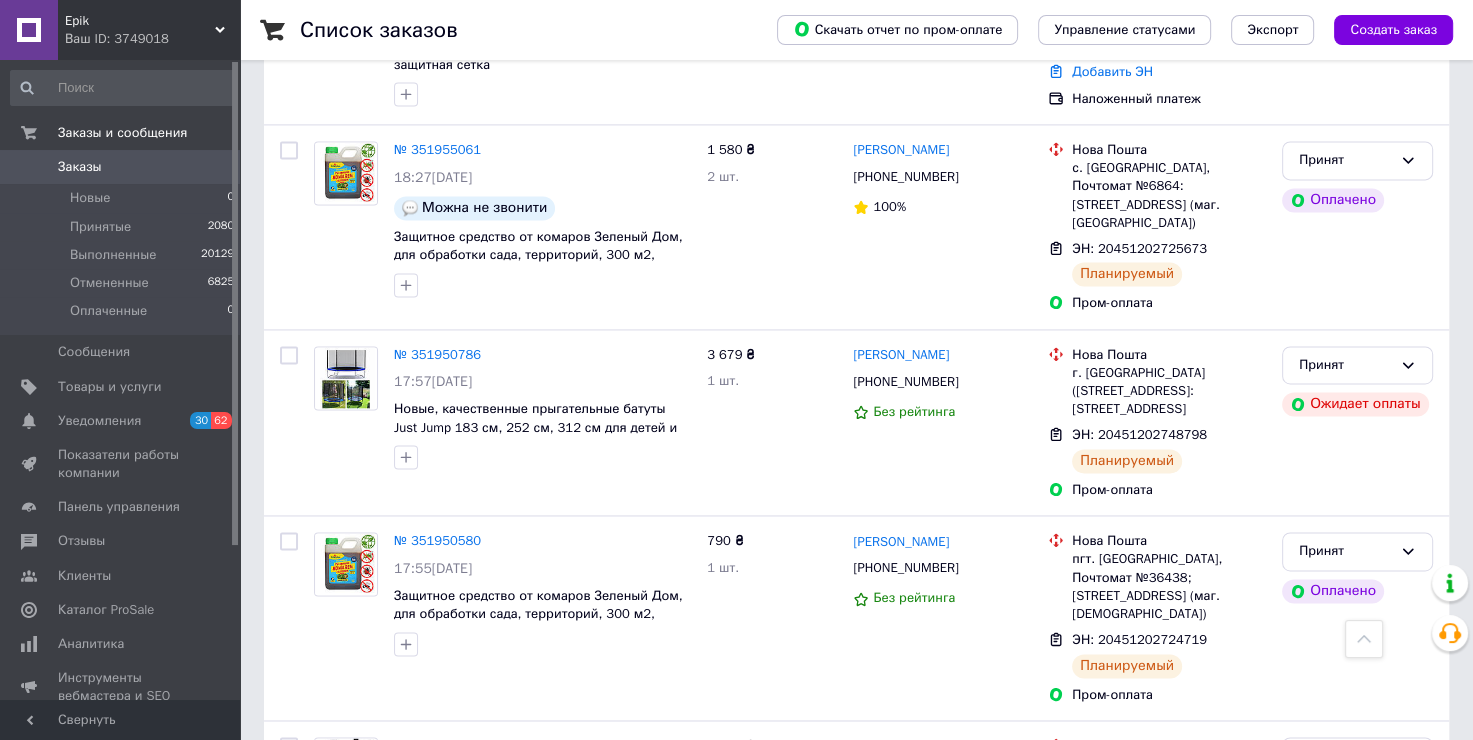 click at bounding box center (123, 88) 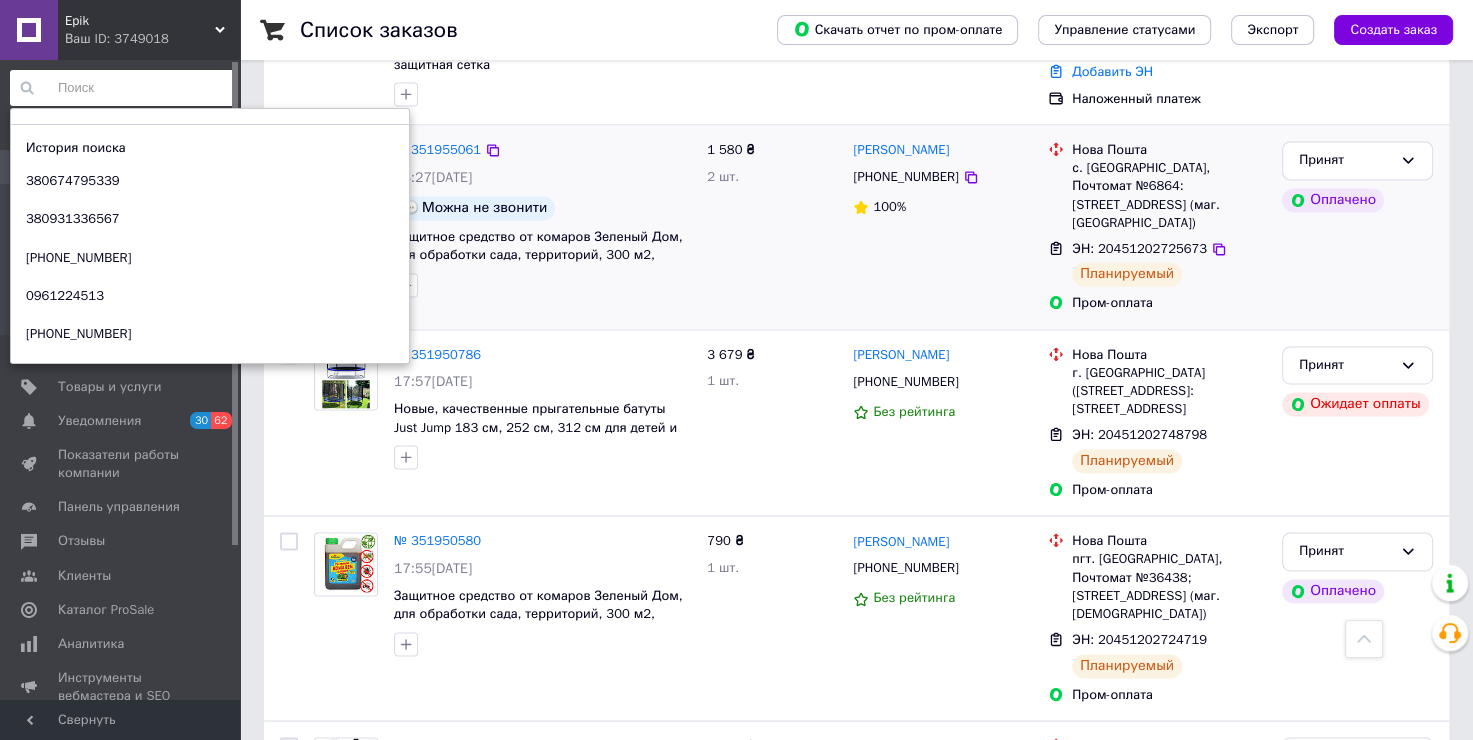 paste on "[PHONE_NUMBER]" 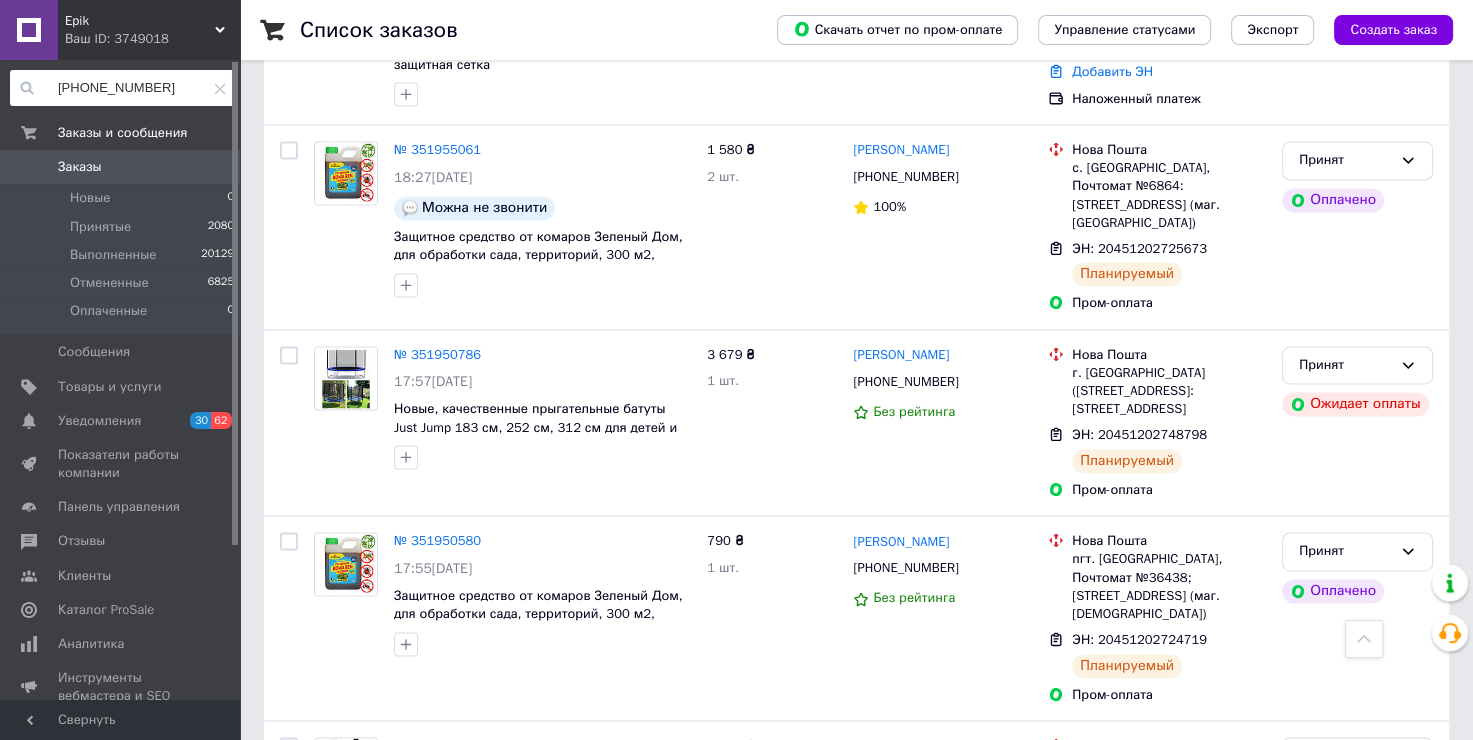 type on "[PHONE_NUMBER]" 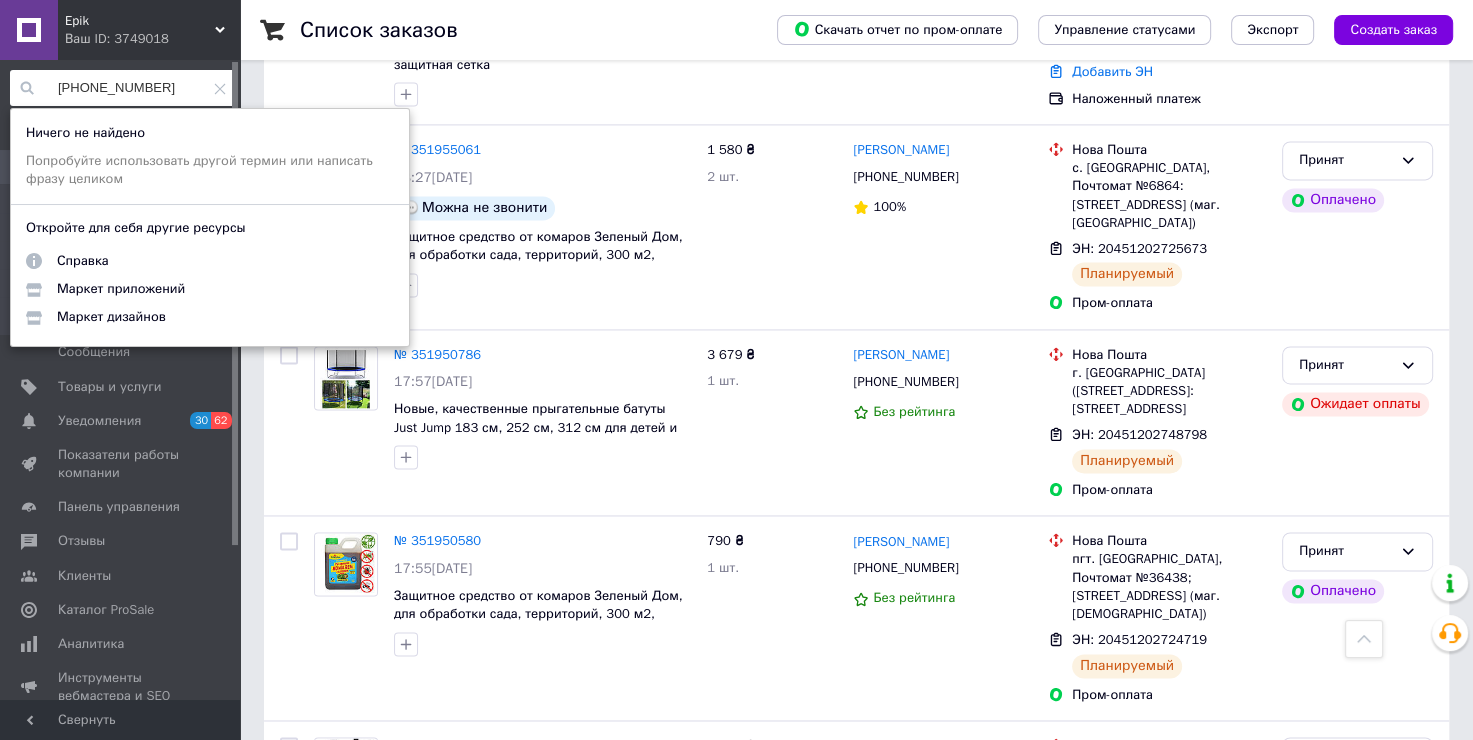 drag, startPoint x: 1225, startPoint y: 700, endPoint x: 1168, endPoint y: 664, distance: 67.41662 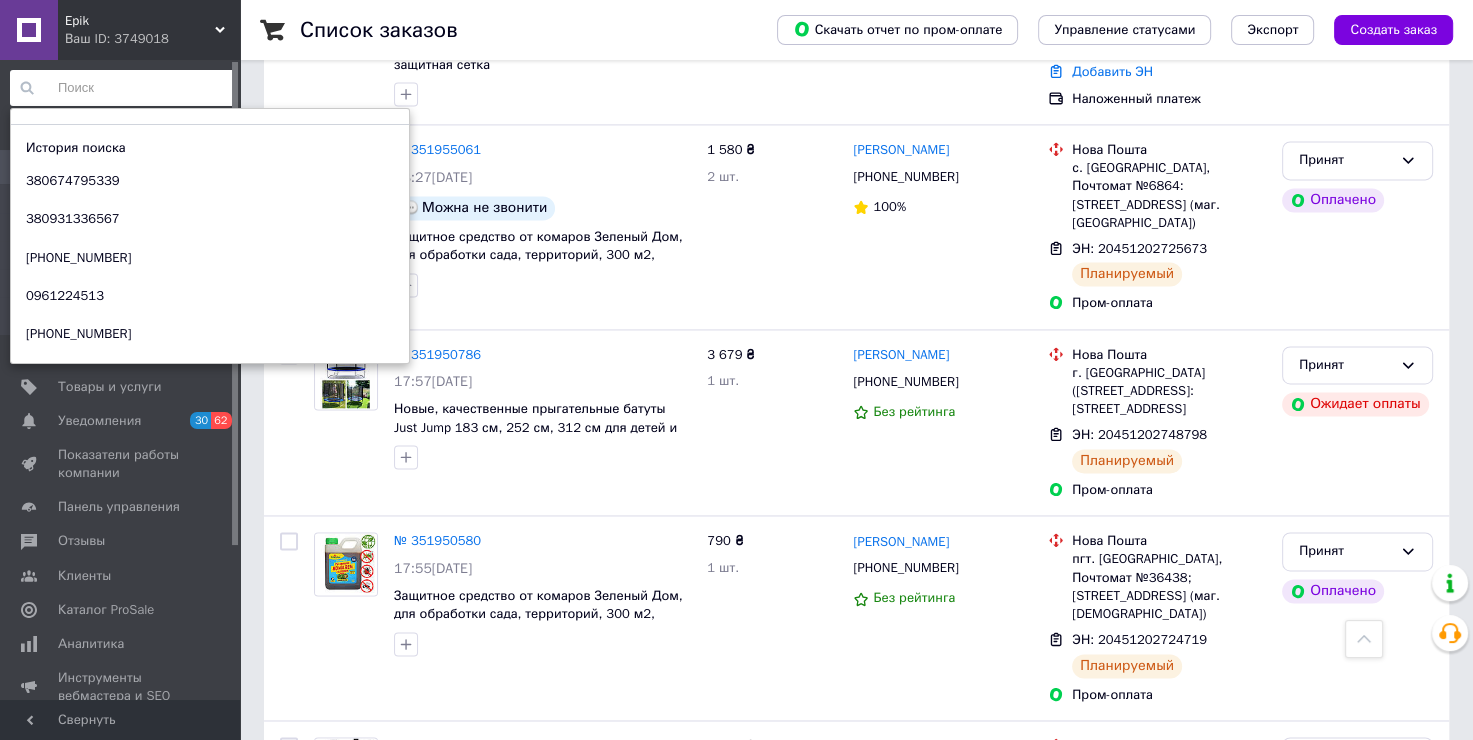 paste on "[PHONE_NUMBER]" 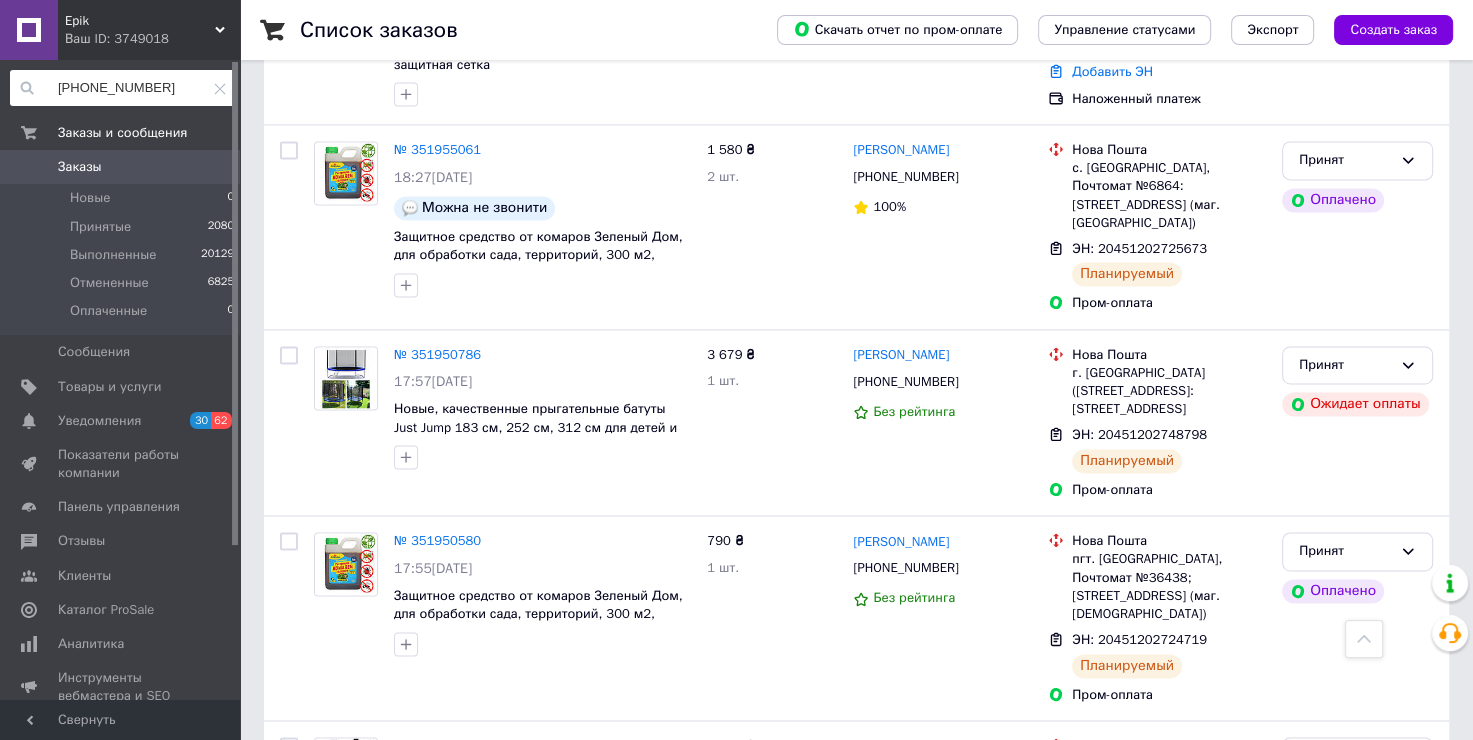 click 